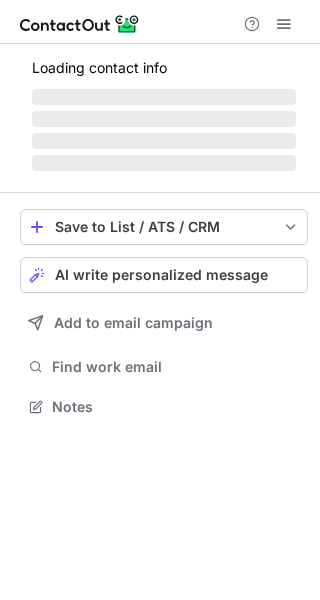 scroll, scrollTop: 0, scrollLeft: 0, axis: both 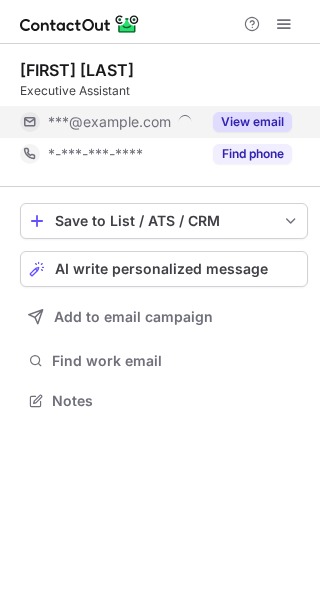 click on "View email" at bounding box center (252, 122) 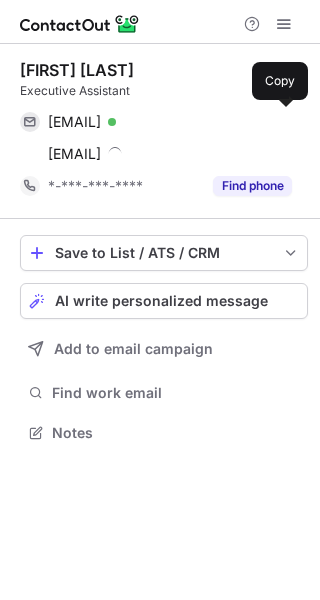 scroll, scrollTop: 10, scrollLeft: 10, axis: both 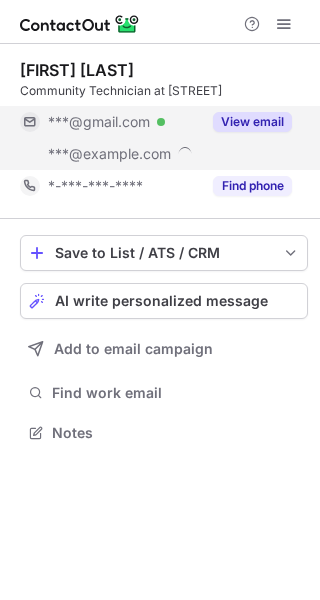 click on "View email" at bounding box center [252, 122] 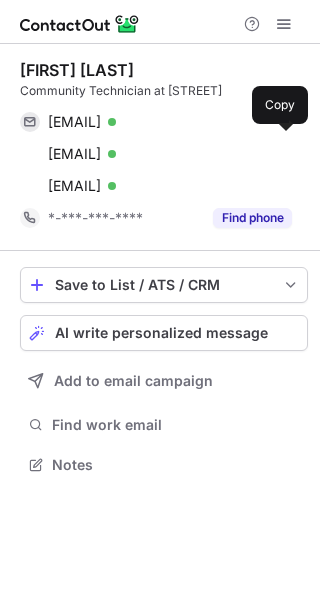 scroll, scrollTop: 10, scrollLeft: 10, axis: both 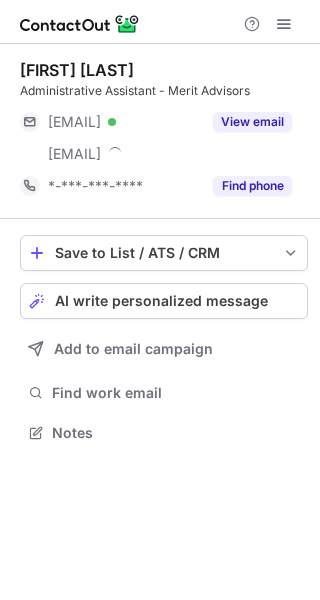 click on "View email" at bounding box center (252, 122) 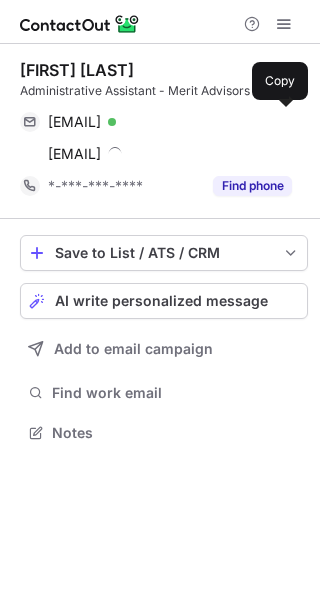 click on "phoebeschuch@icloud.com Verified" at bounding box center (170, 122) 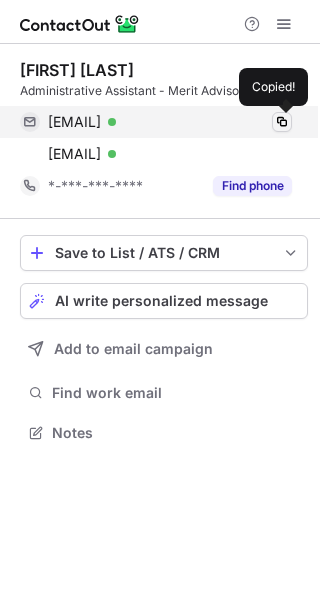 click at bounding box center [282, 122] 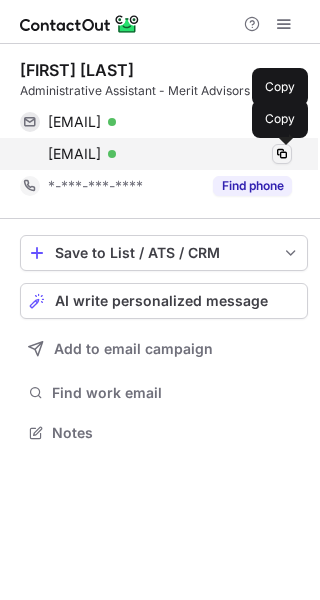 click at bounding box center (282, 154) 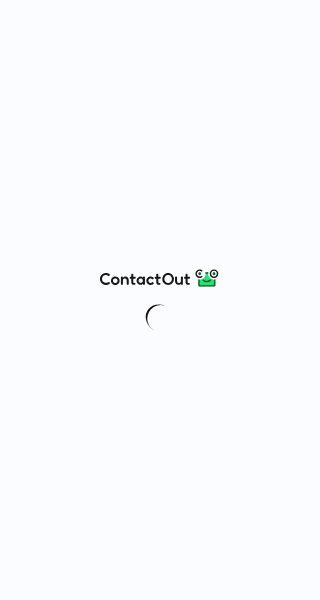 scroll, scrollTop: 0, scrollLeft: 0, axis: both 